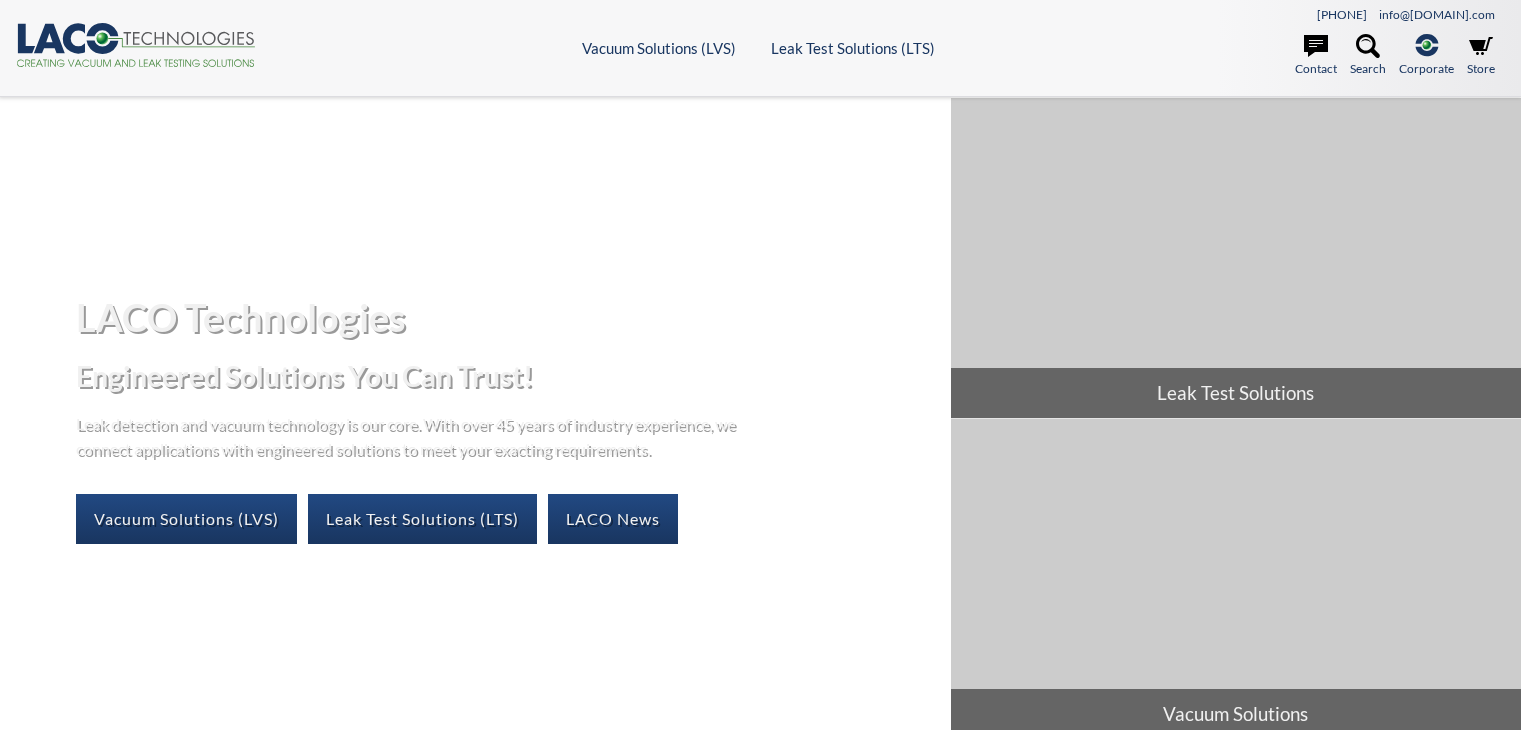 scroll, scrollTop: 0, scrollLeft: 0, axis: both 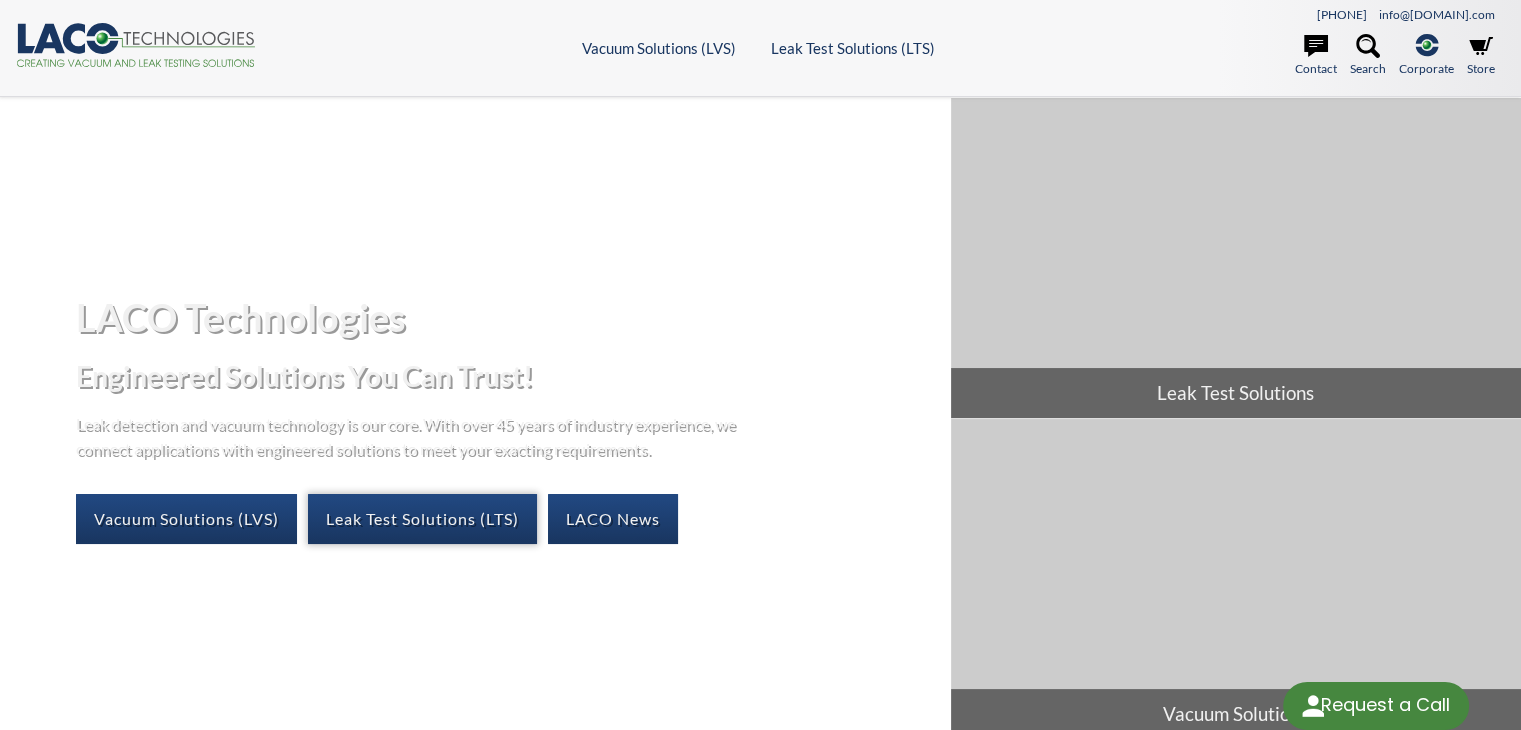 click on "Leak Test Solutions (LTS)" at bounding box center (422, 519) 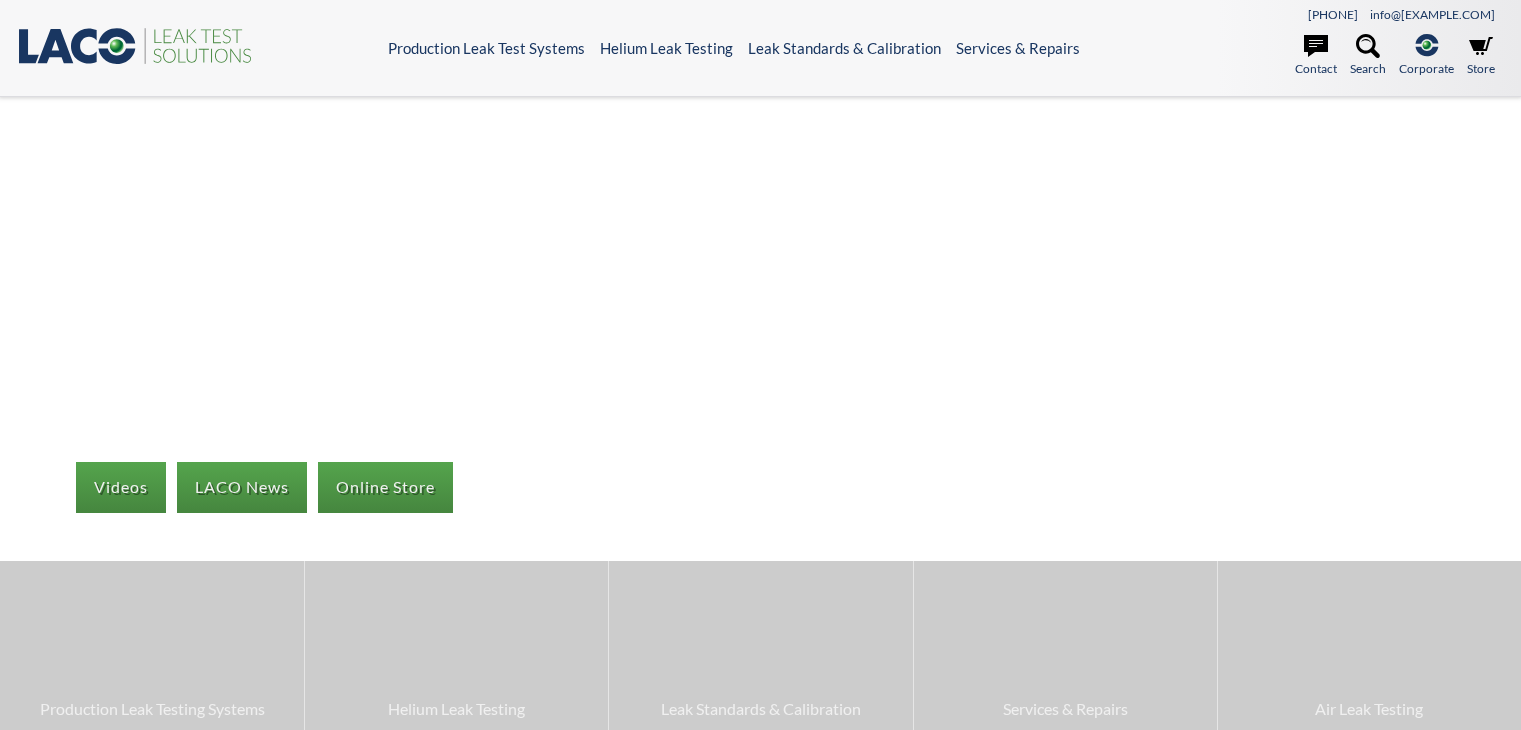 scroll, scrollTop: 0, scrollLeft: 0, axis: both 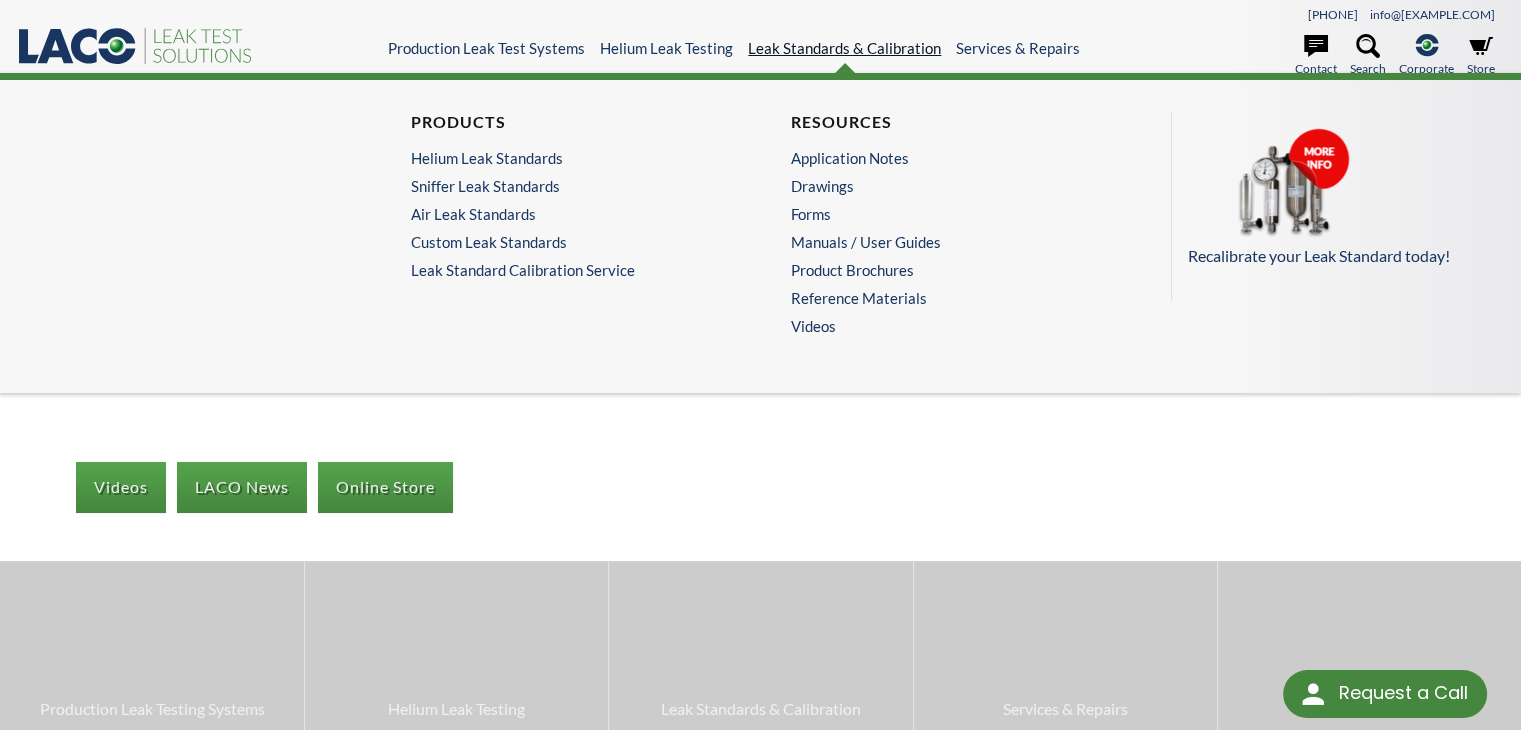 click on "Leak Standards & Calibration" at bounding box center (844, 48) 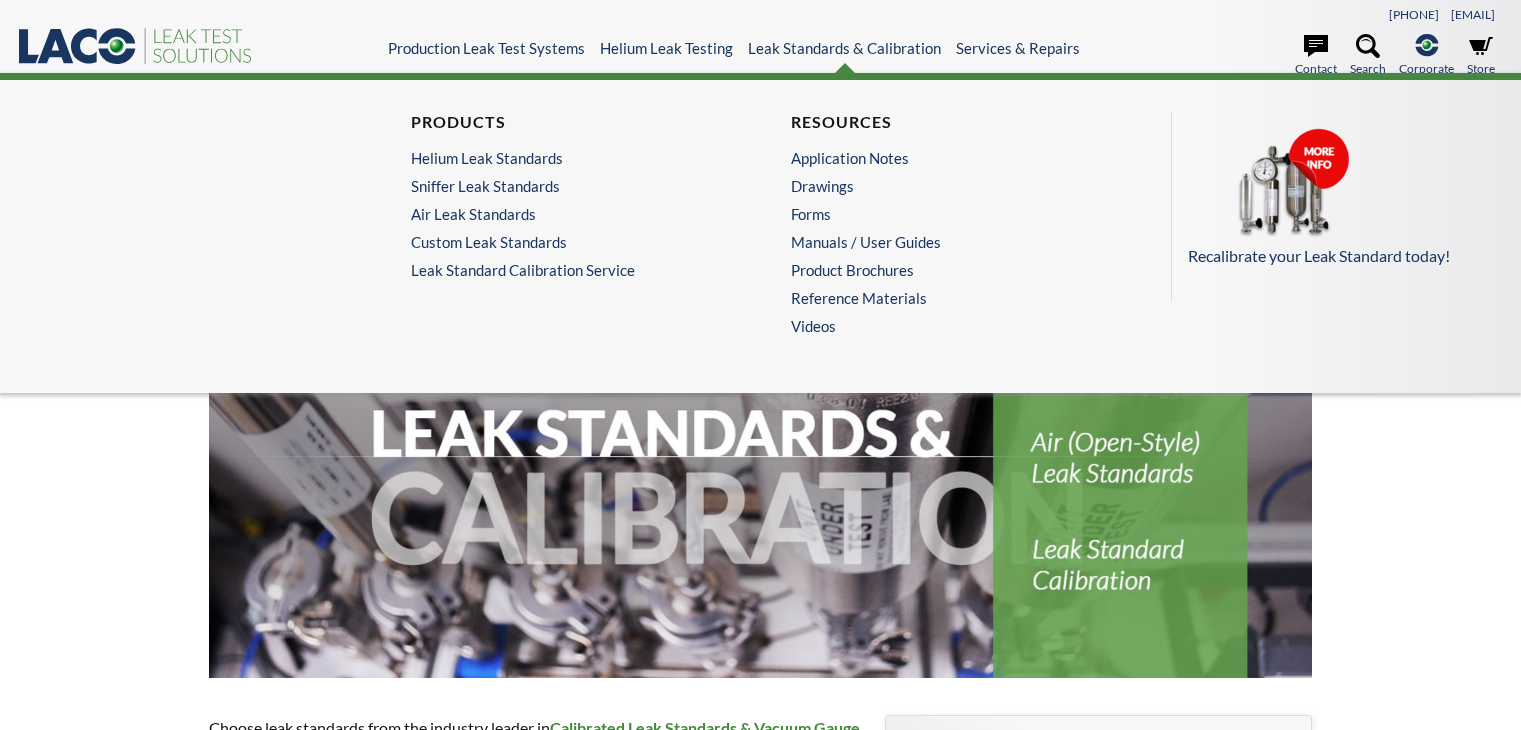 scroll, scrollTop: 0, scrollLeft: 0, axis: both 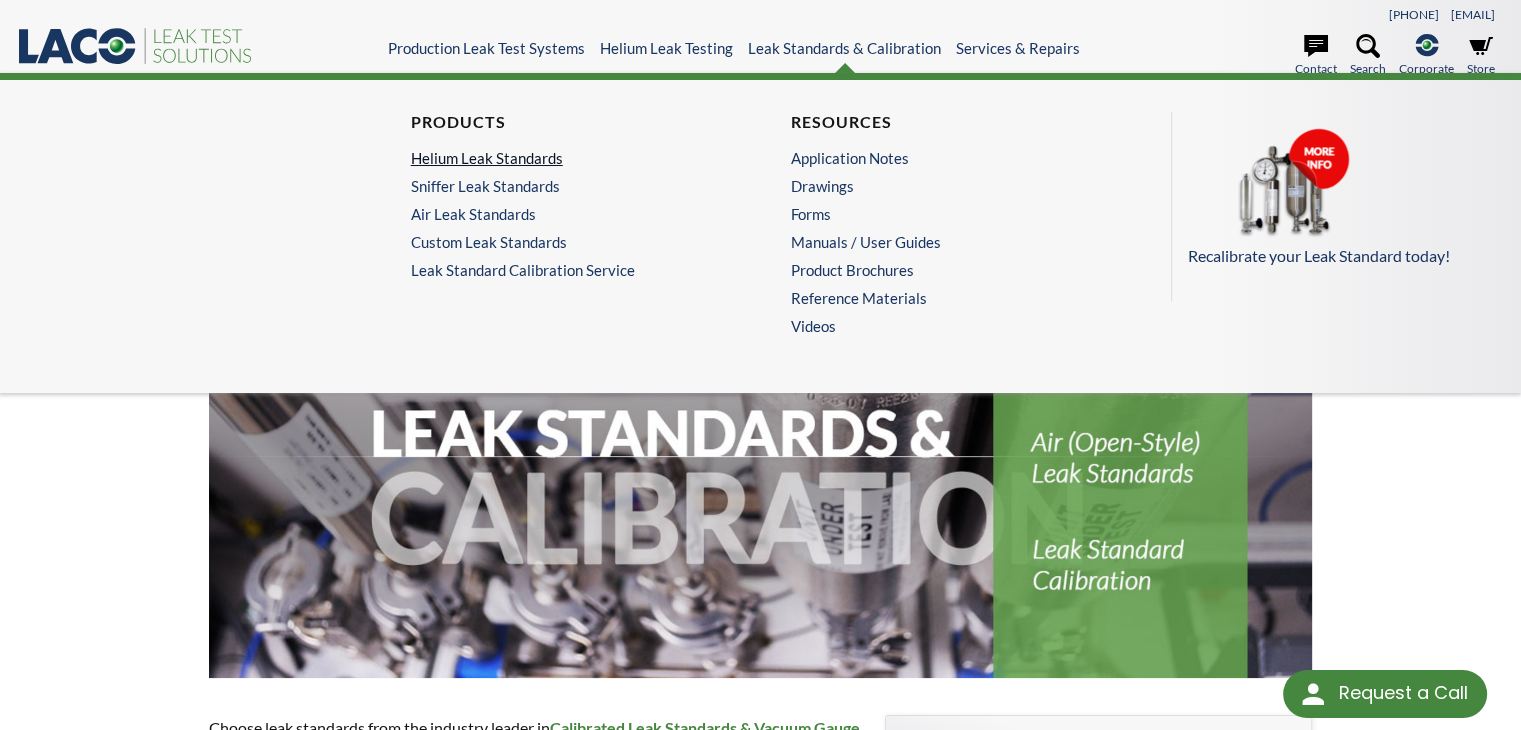 click on "Helium Leak Standards" at bounding box center [565, 158] 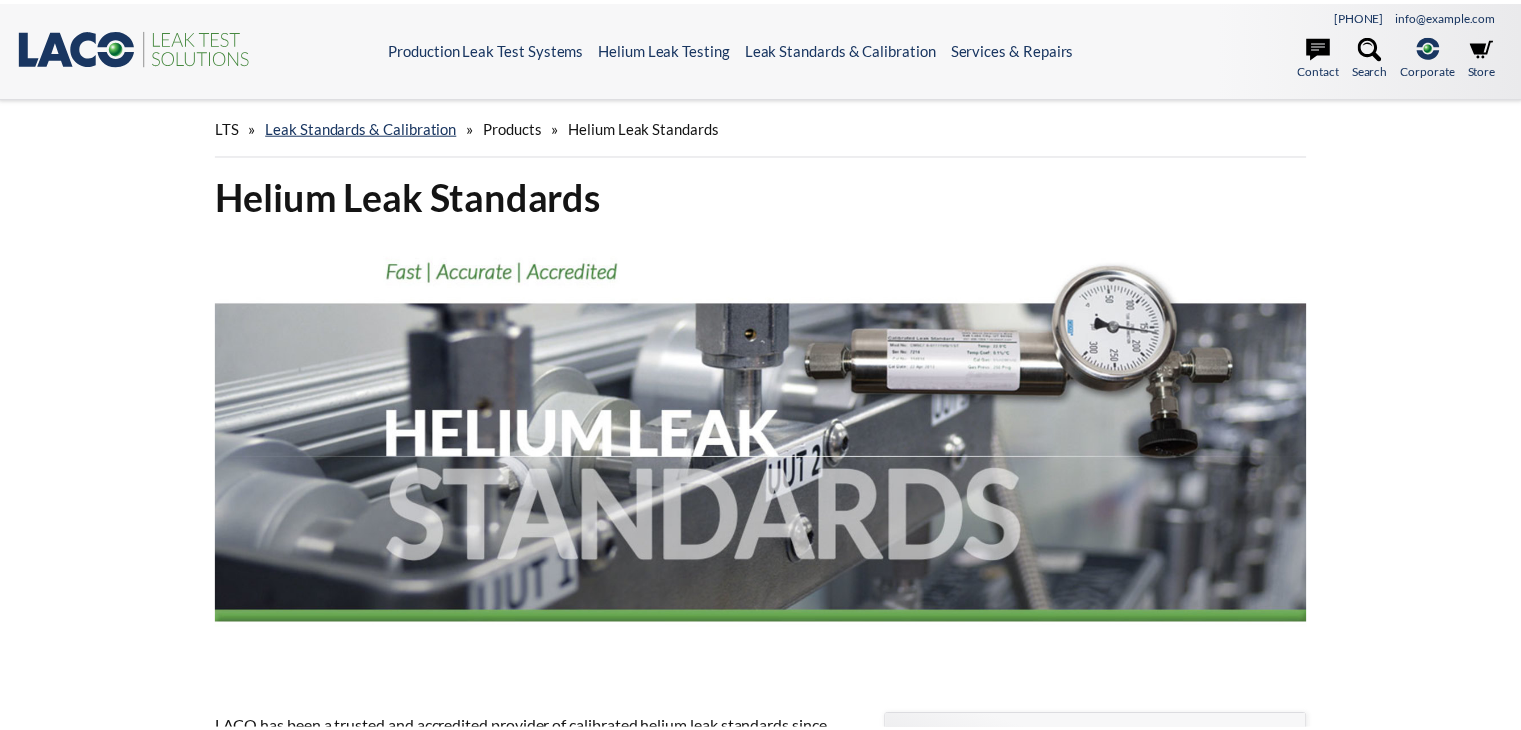 scroll, scrollTop: 0, scrollLeft: 0, axis: both 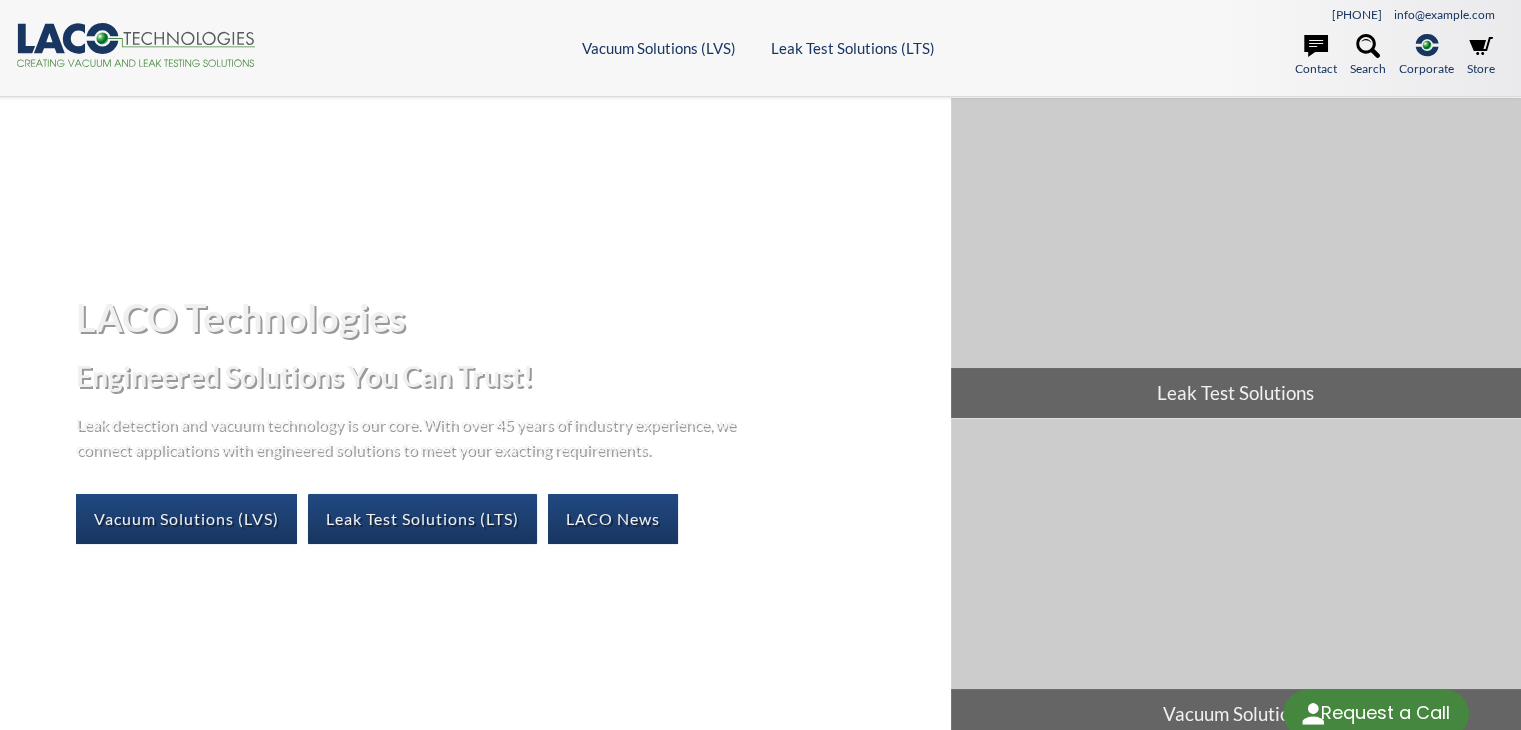 click on "Leak Test Solutions (LTS)" at bounding box center [422, 519] 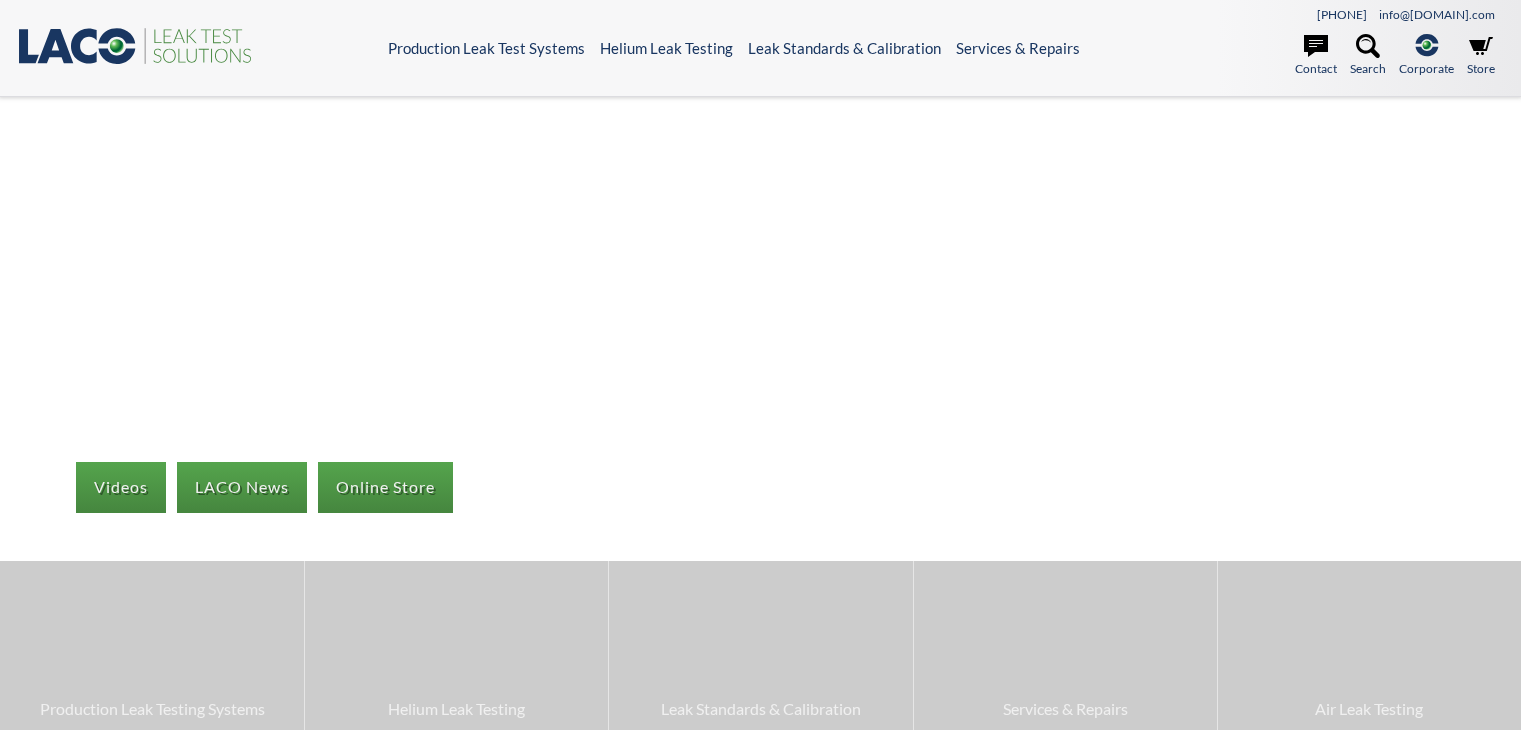 scroll, scrollTop: 0, scrollLeft: 0, axis: both 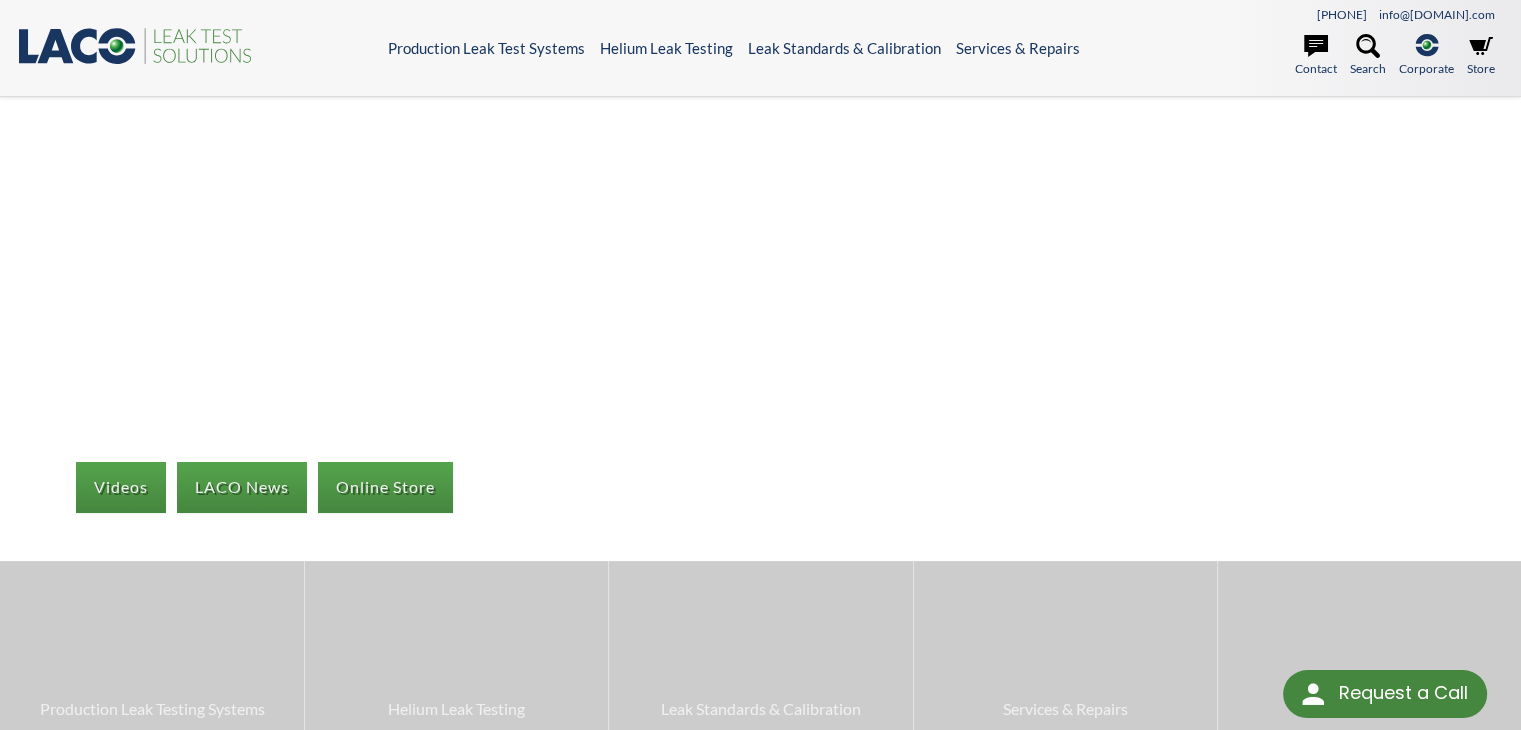 click on ".st0{fill:#193661;}
.st1{fill:url(#SVGID_1_);}
.st2{fill:#46883F;}
.st3{fill:none;stroke:#5A595A;stroke-width:2;}
Production Leak Test Systems
Products
Helium Leak Test Solutions
Non-Helium Tracer Gas Solutions
Industry Specific Leak Test Solutions
Leak Testing by Method
Resources
Application Notes
Drawings
Forms
Manuals / User Guides
Product Brochures
Reference Materials
Videos
Helium Hard Vacuum Leak Test Systems
Helium Leak Testing
Products
TITAN VERSA Helium Leak Detector
Test Automation & Gas Management
Helium Sniffing Solutions
Helium Bombing Systems
Leak Detector Vacuum Chambers
Leak Test Accessories
Resources
Application Notes
Drawings
Forms
Manuals / User Guides" at bounding box center (760, 48) 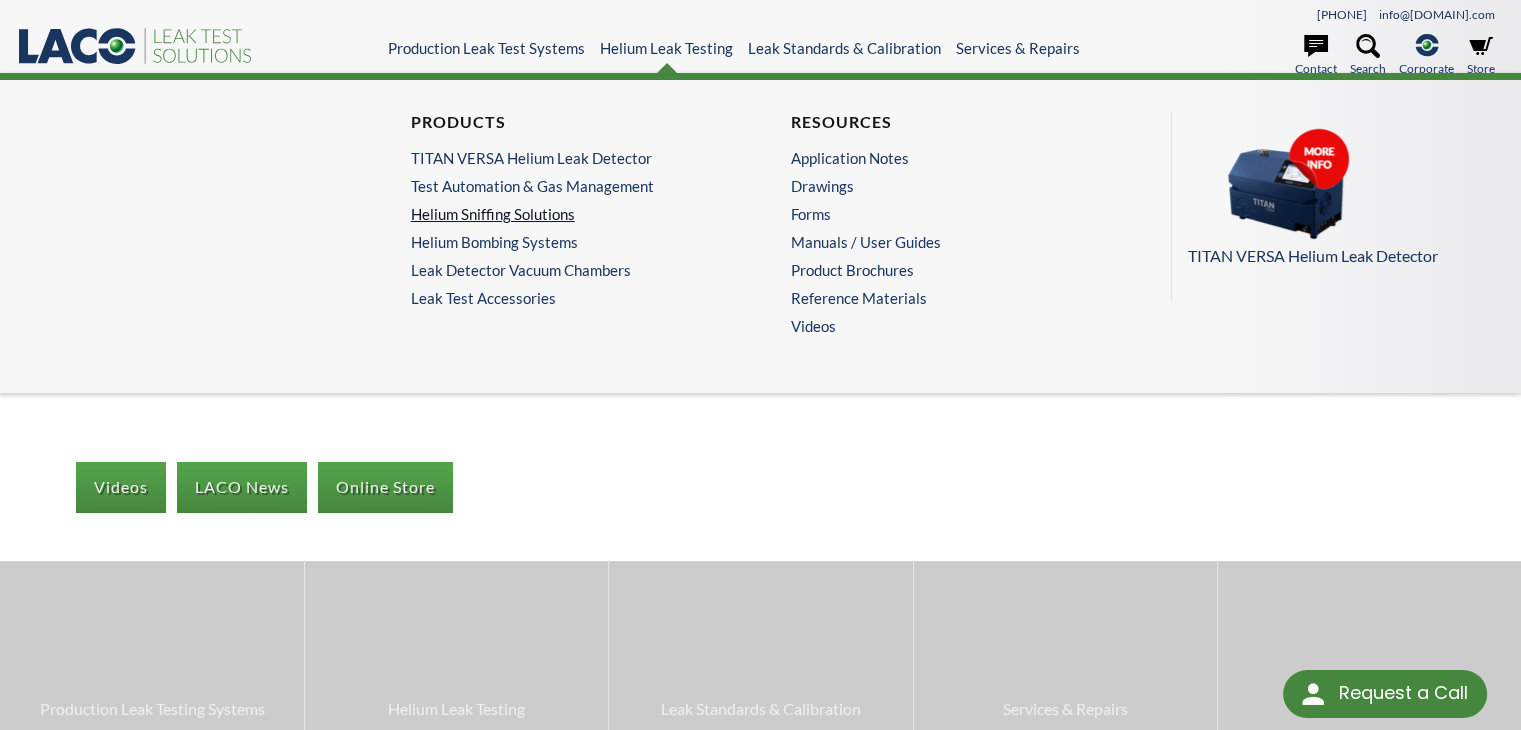 drag, startPoint x: 563, startPoint y: 200, endPoint x: 561, endPoint y: 217, distance: 17.117243 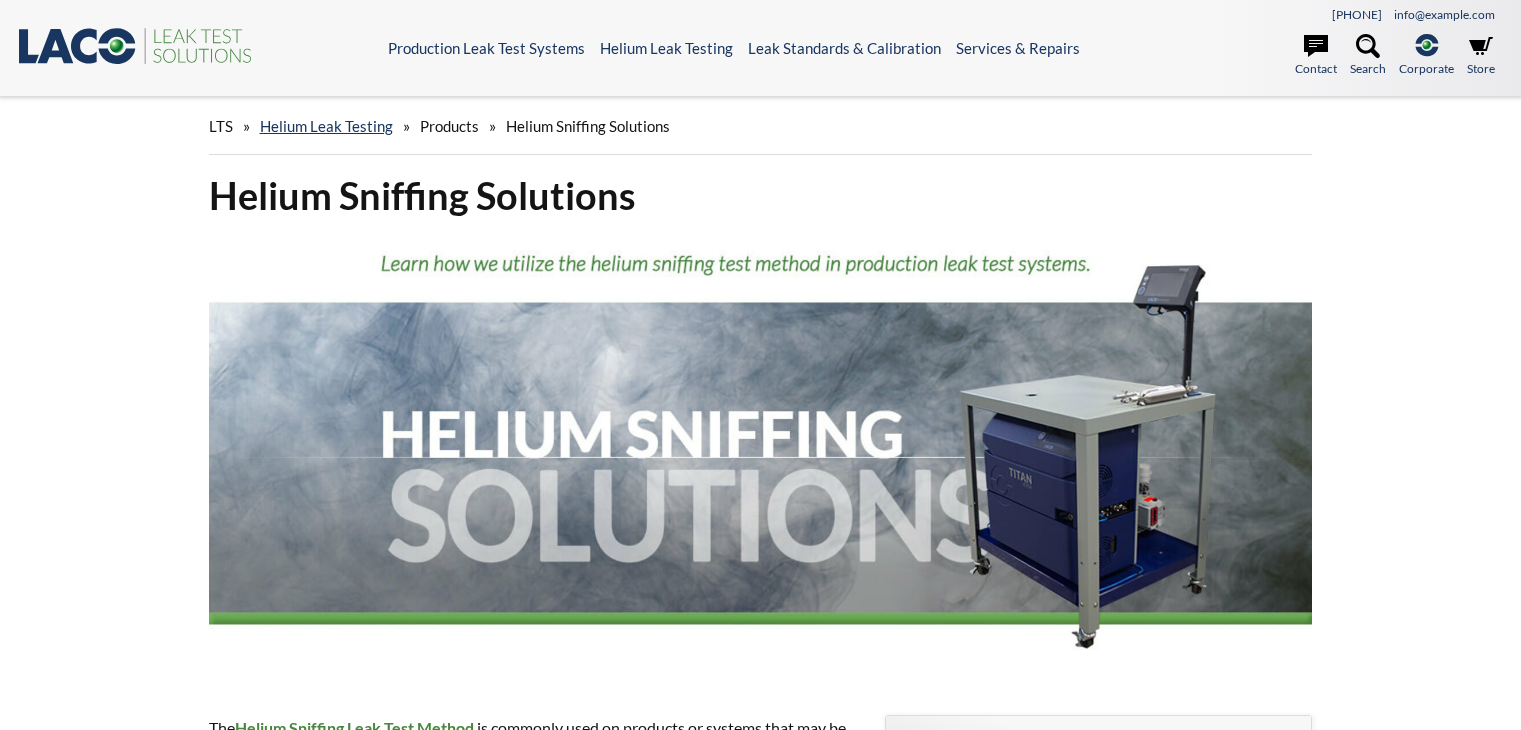 scroll, scrollTop: 0, scrollLeft: 0, axis: both 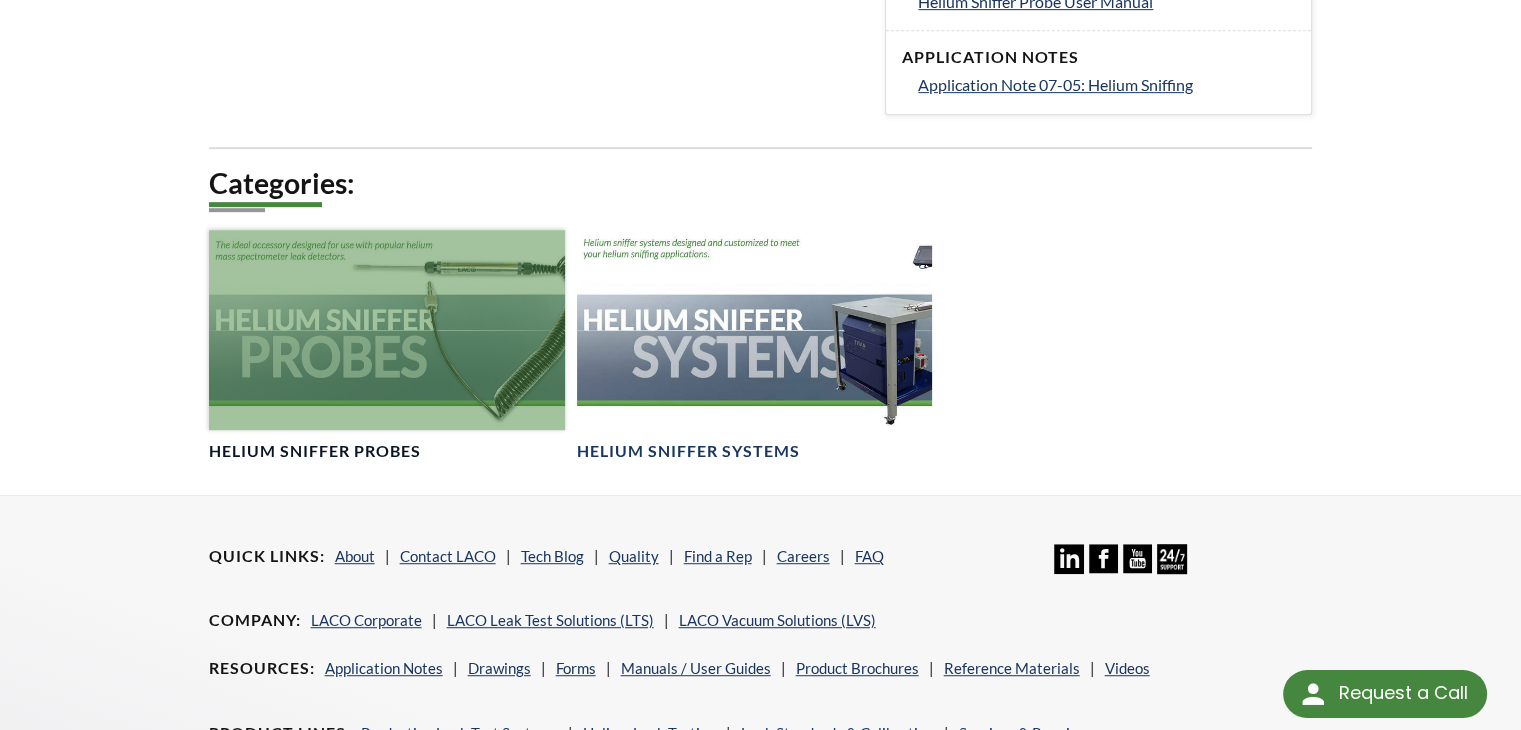 click at bounding box center (387, 330) 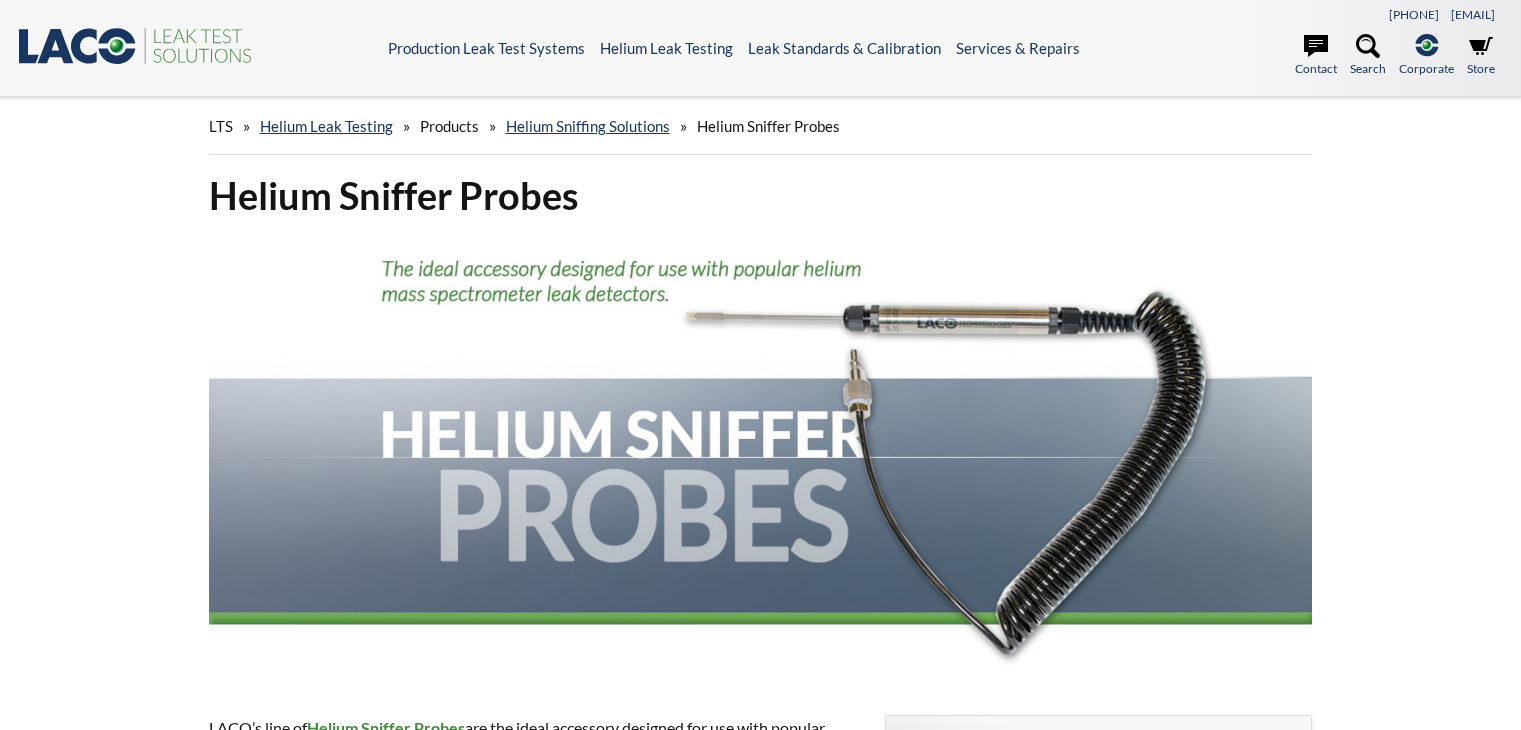 scroll, scrollTop: 0, scrollLeft: 0, axis: both 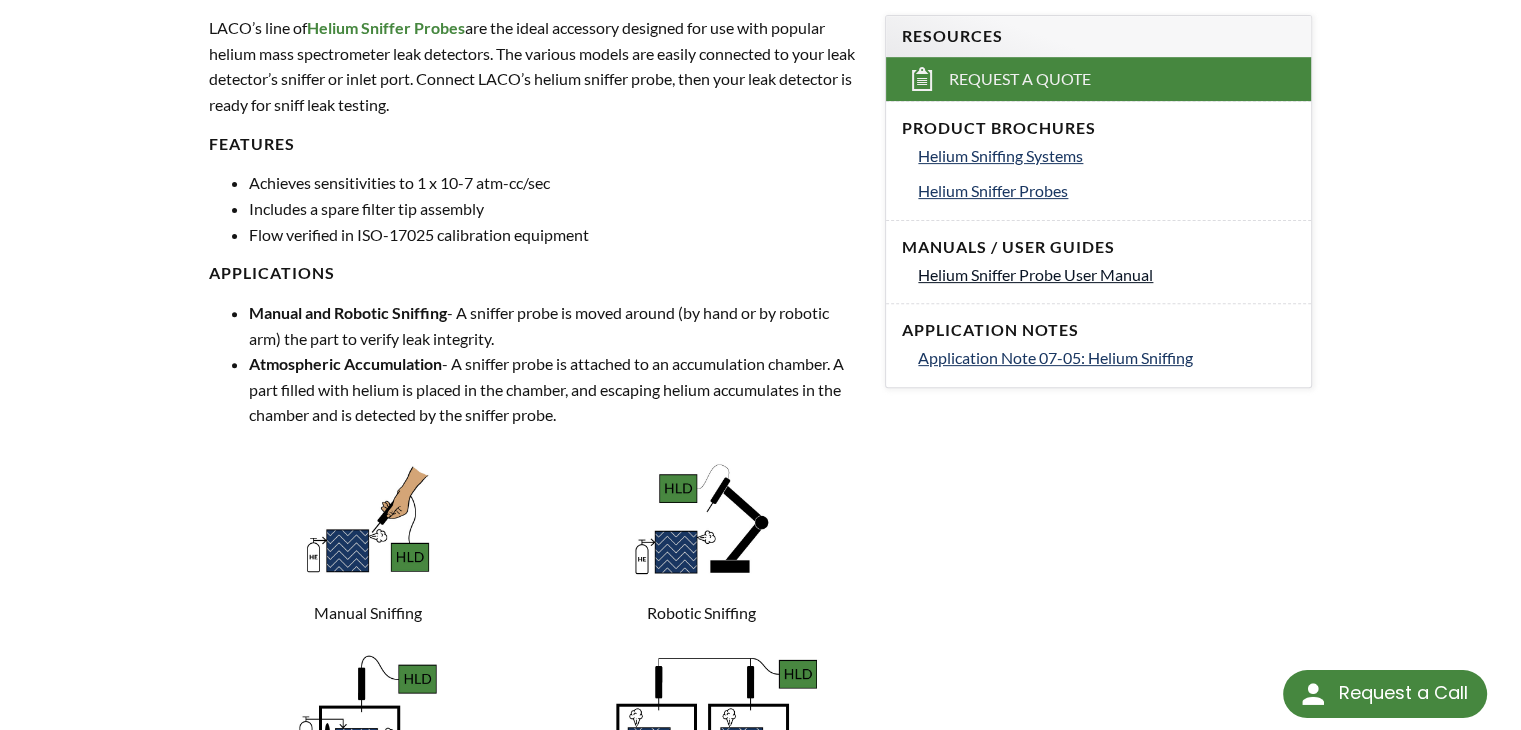 click on "Helium Sniffer Probe User Manual" at bounding box center (1035, 274) 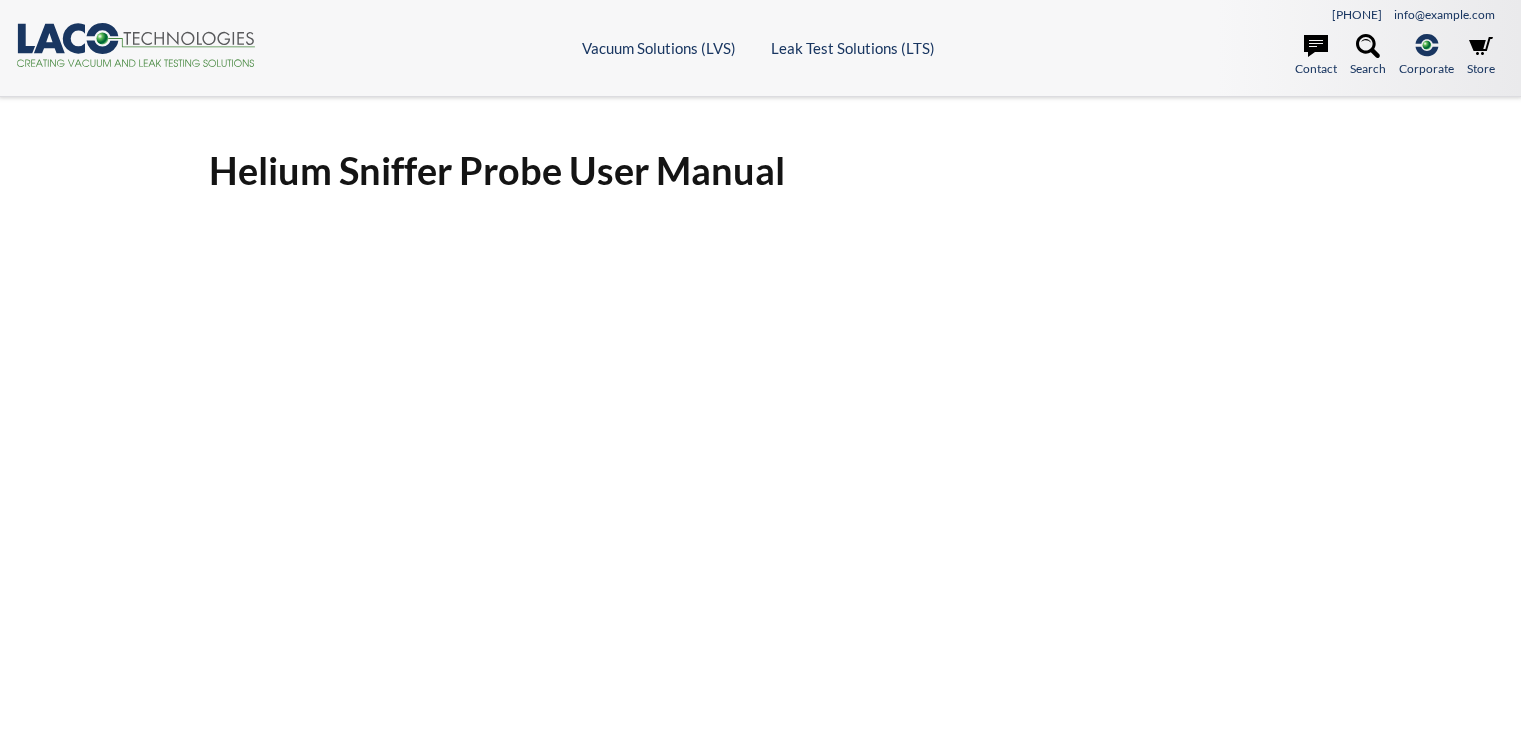 scroll, scrollTop: 0, scrollLeft: 0, axis: both 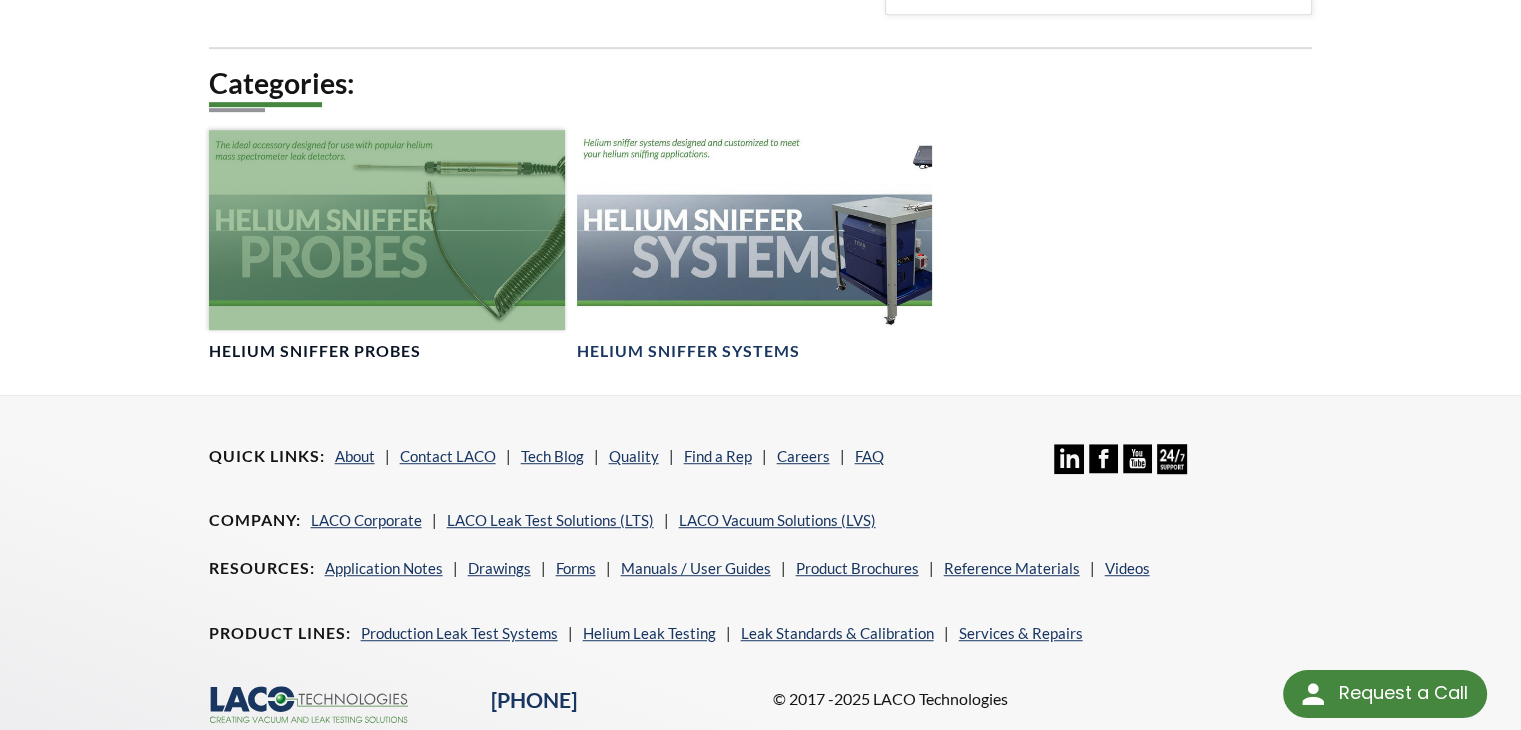 click at bounding box center (387, 230) 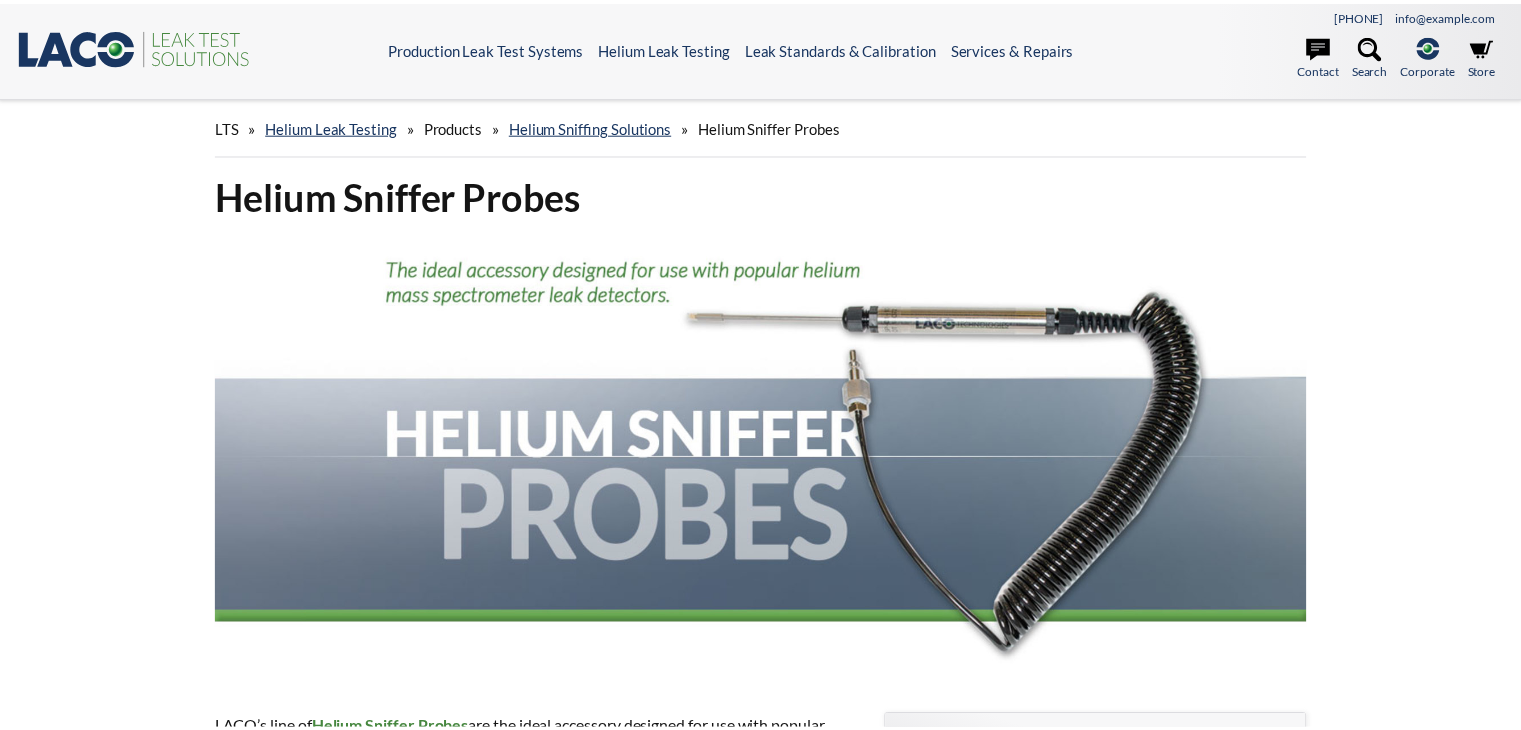 scroll, scrollTop: 0, scrollLeft: 0, axis: both 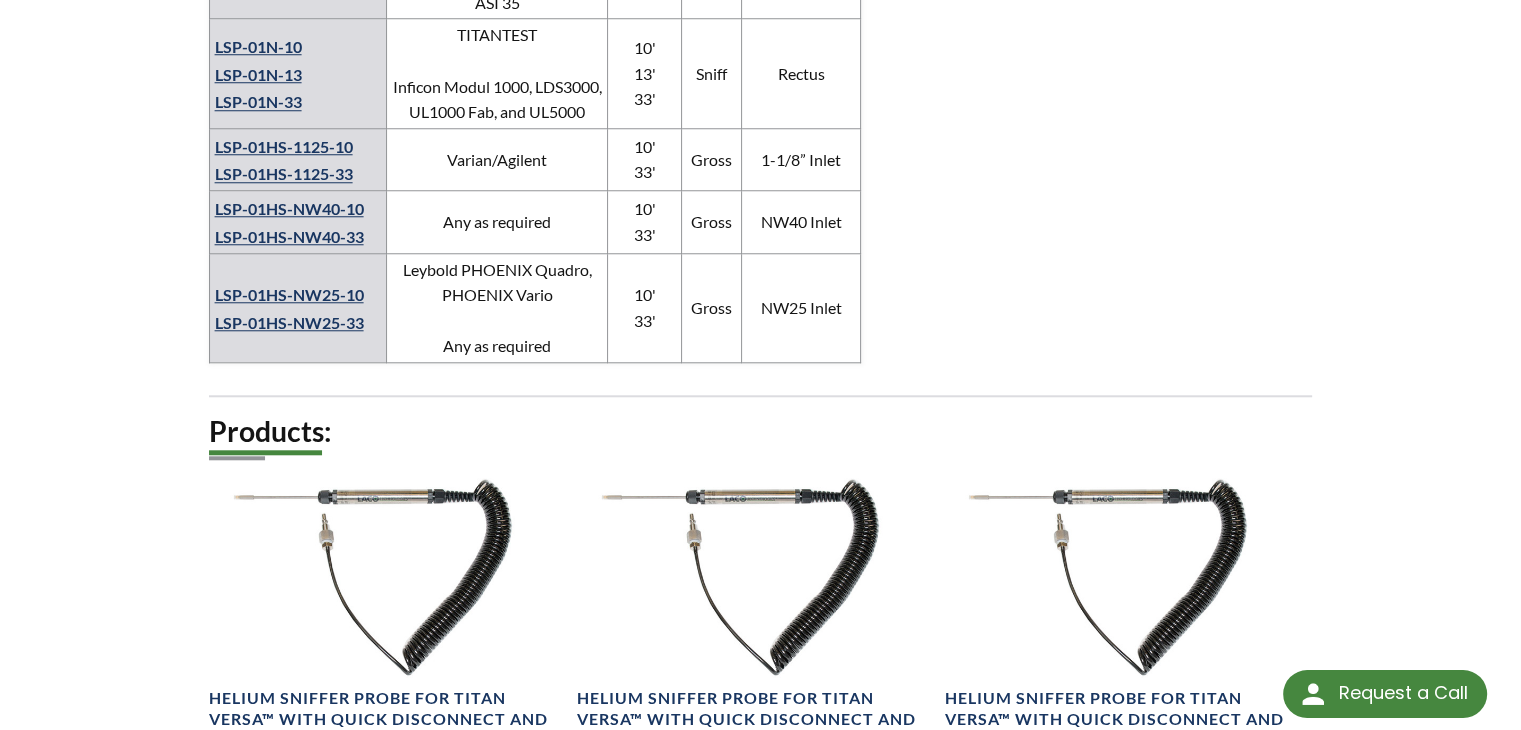 click on "LSP-01HS-NW25-10" at bounding box center (289, 294) 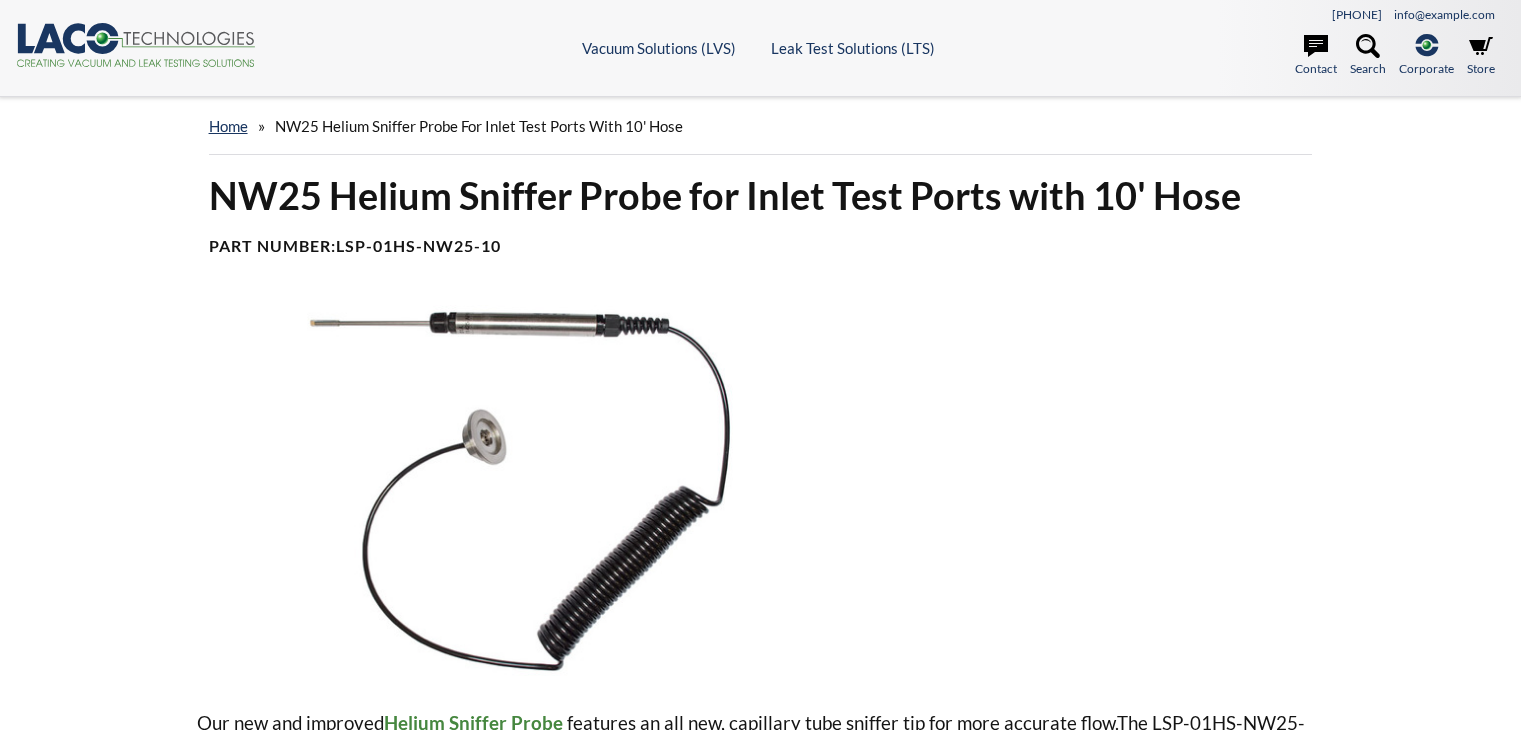 scroll, scrollTop: 0, scrollLeft: 0, axis: both 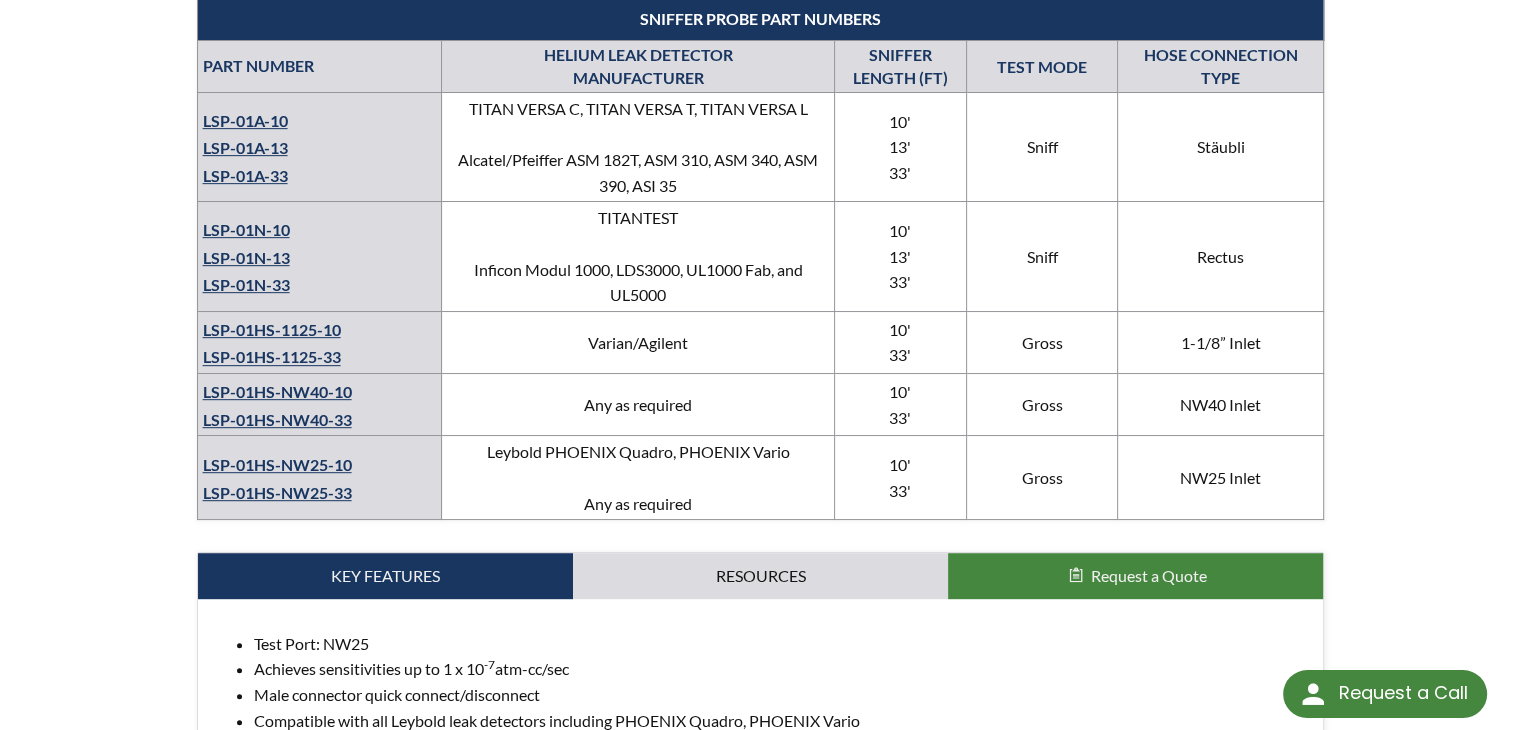 click on "LSP-01HS-NW25-10" at bounding box center (277, 464) 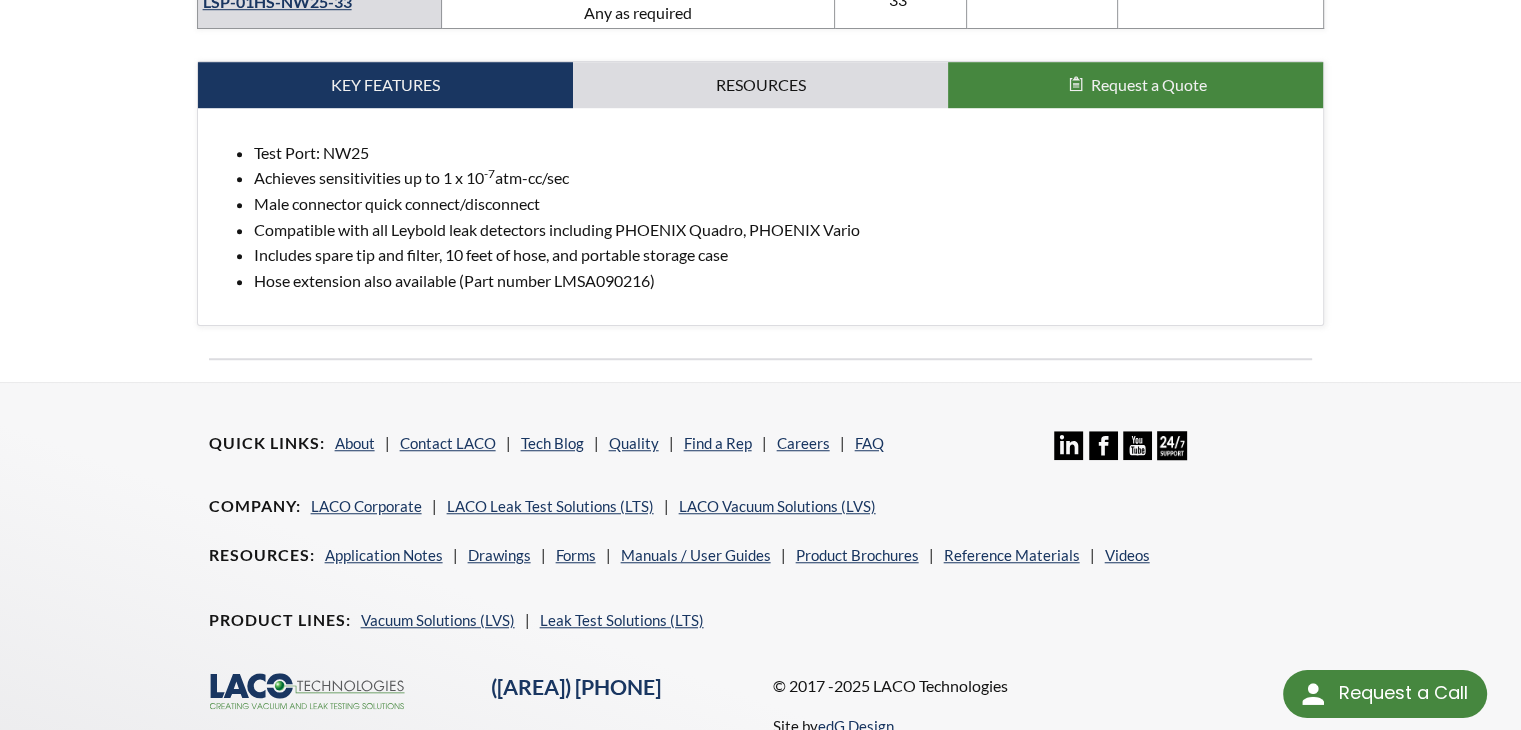 scroll, scrollTop: 1453, scrollLeft: 0, axis: vertical 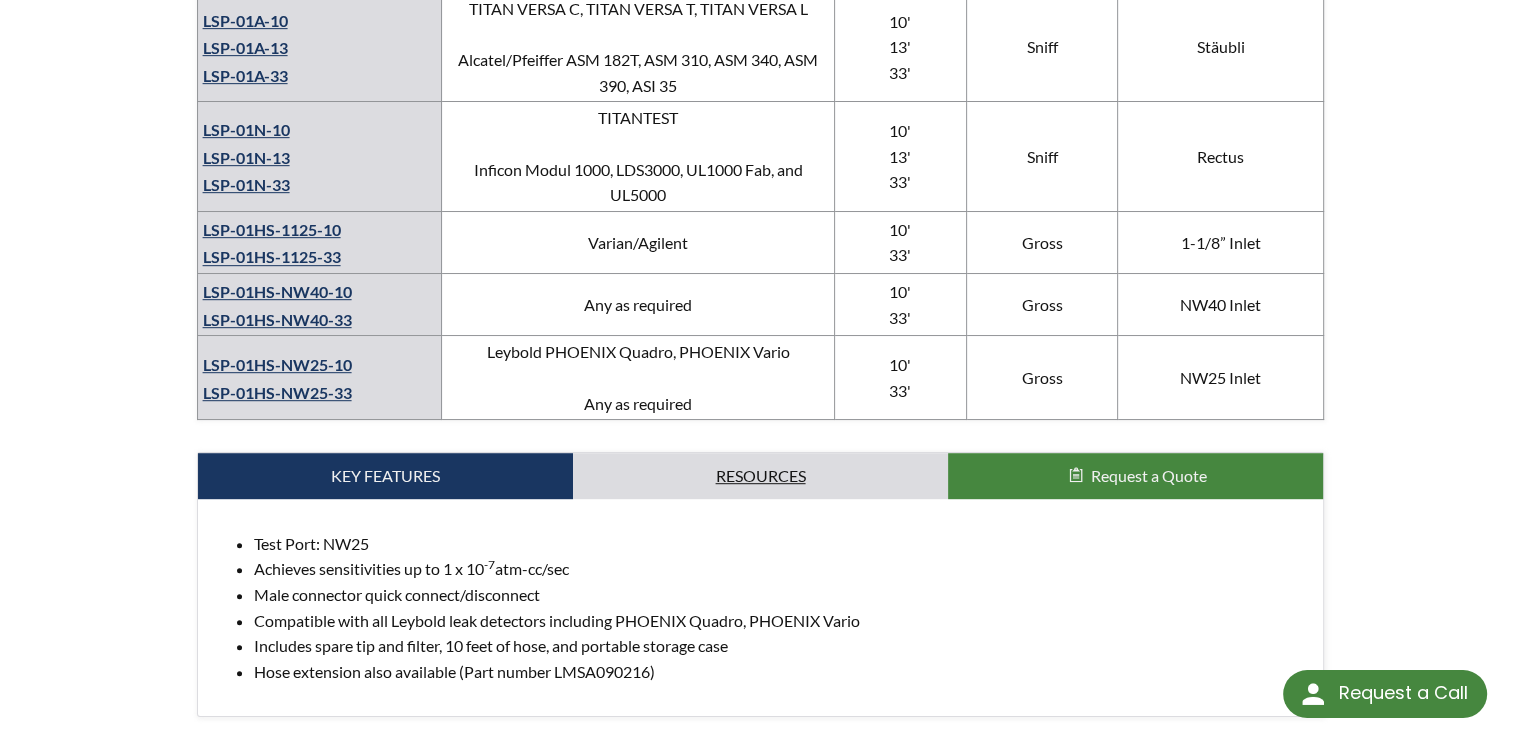 click on "Resources" at bounding box center [385, 476] 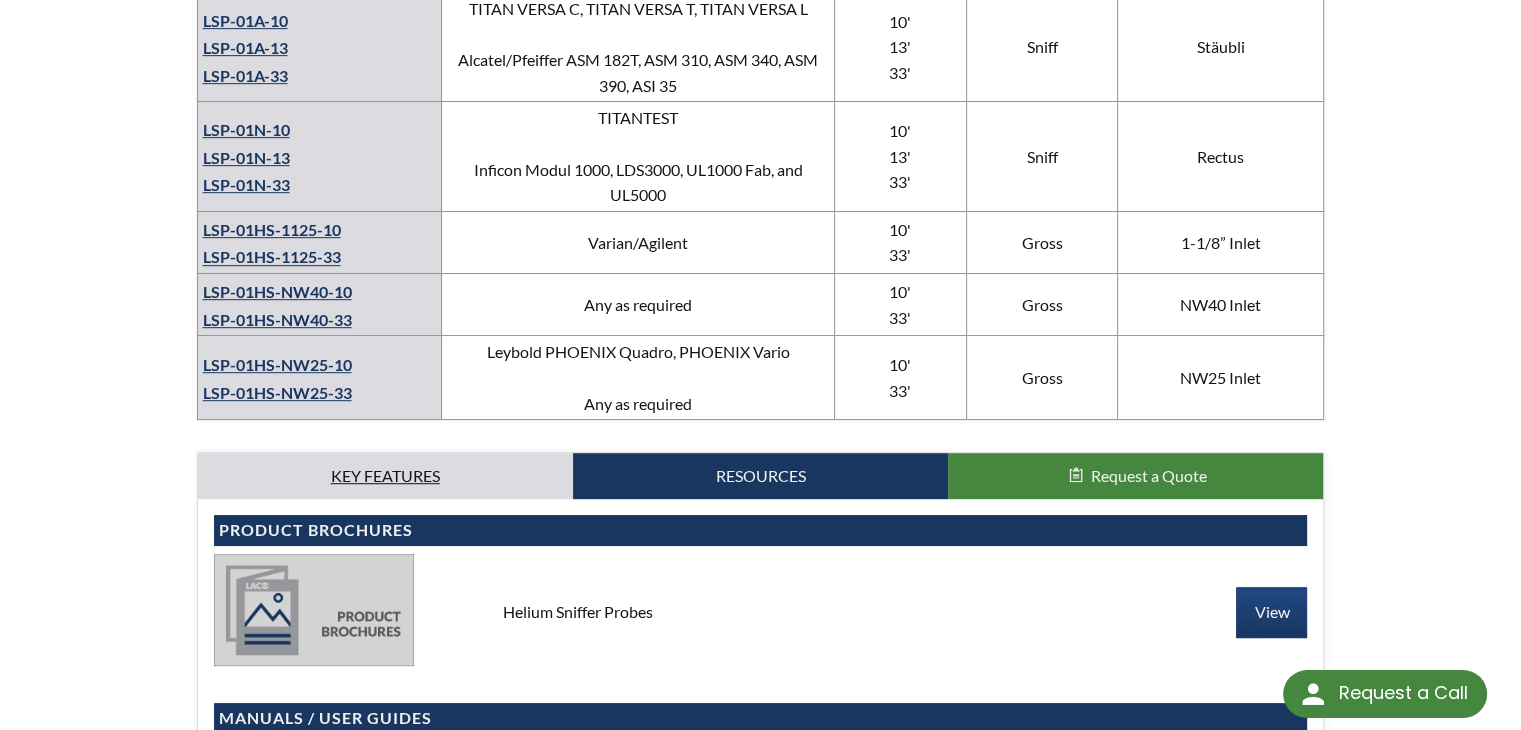 click on "Key Features" at bounding box center (385, 476) 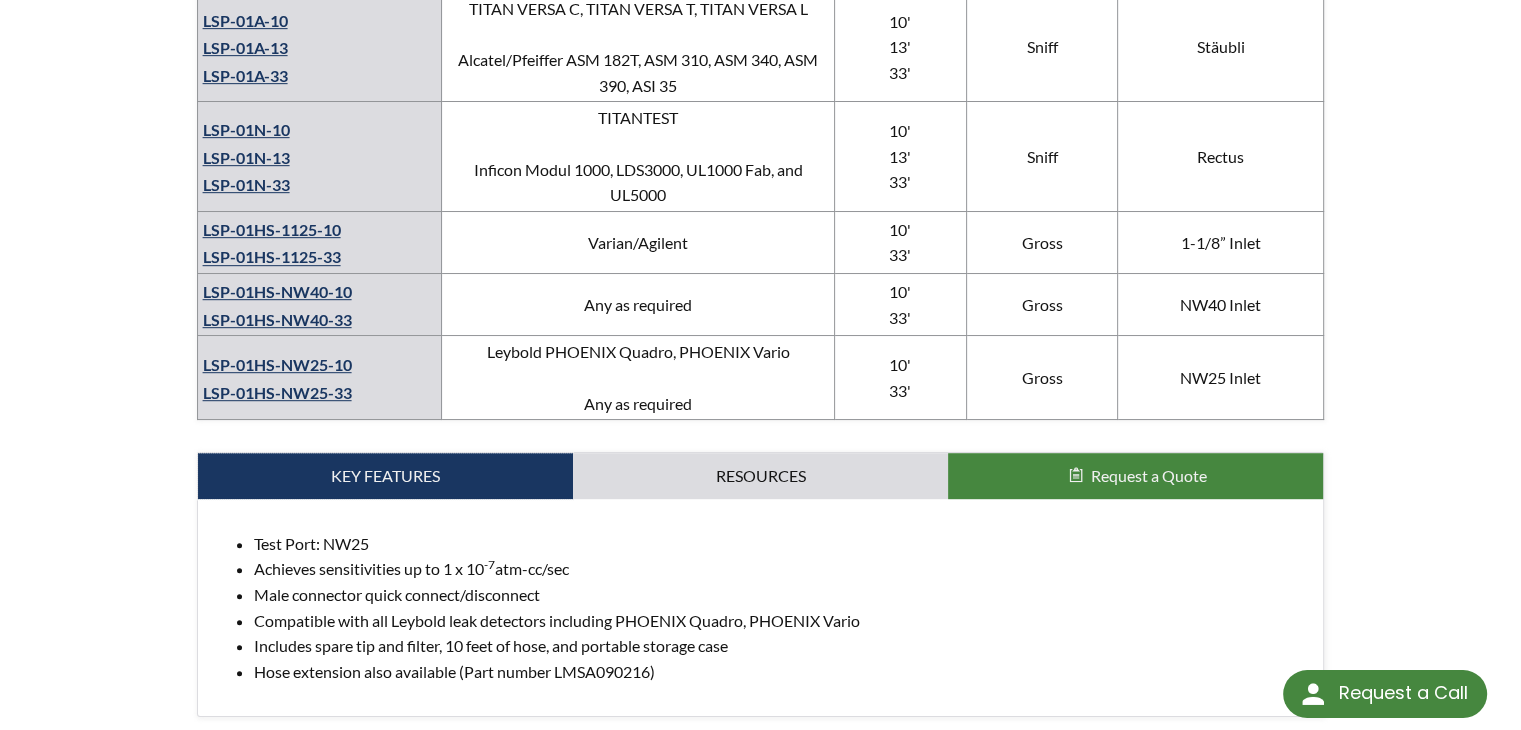 scroll, scrollTop: 1153, scrollLeft: 0, axis: vertical 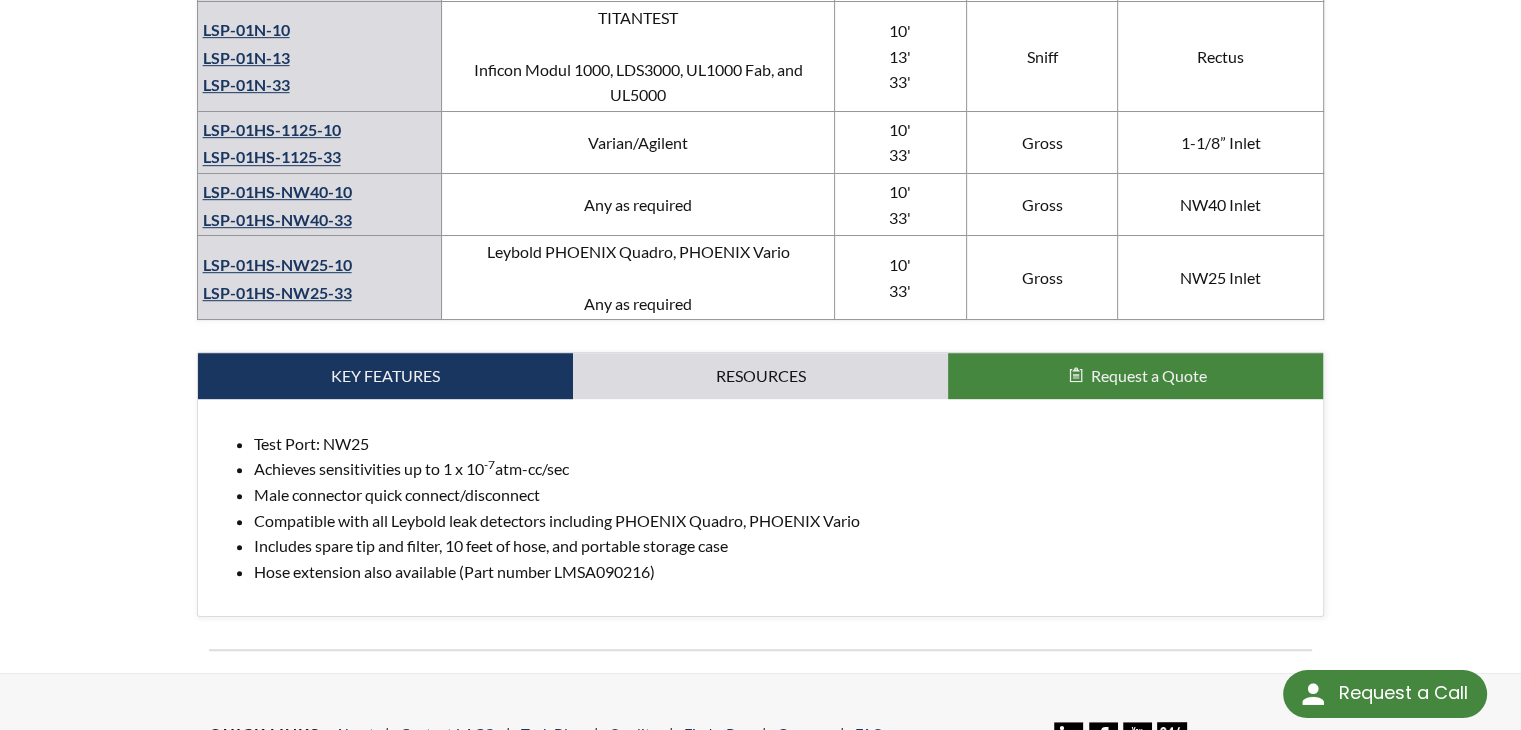 click on "LSP-01HS-NW25-33" at bounding box center (277, 292) 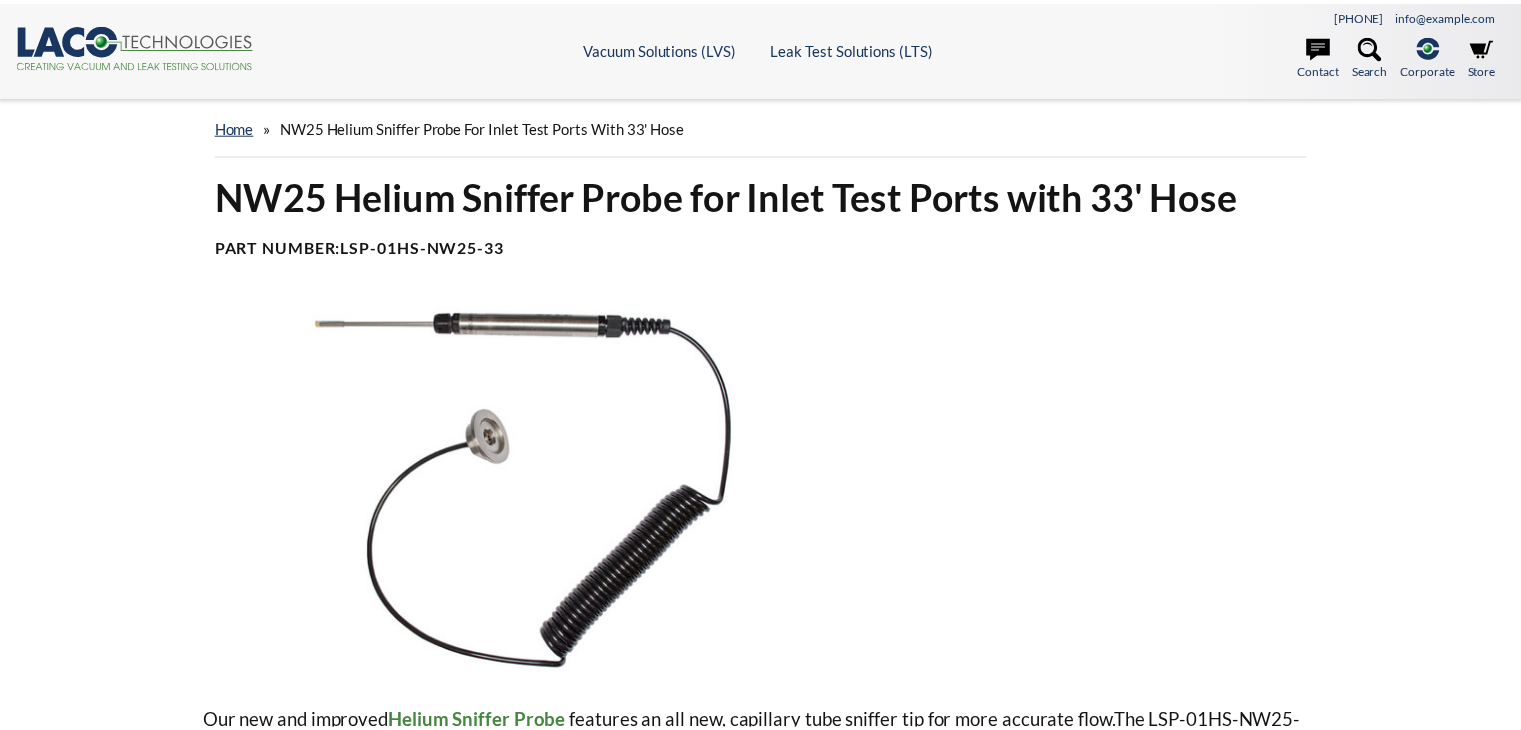 scroll, scrollTop: 0, scrollLeft: 0, axis: both 